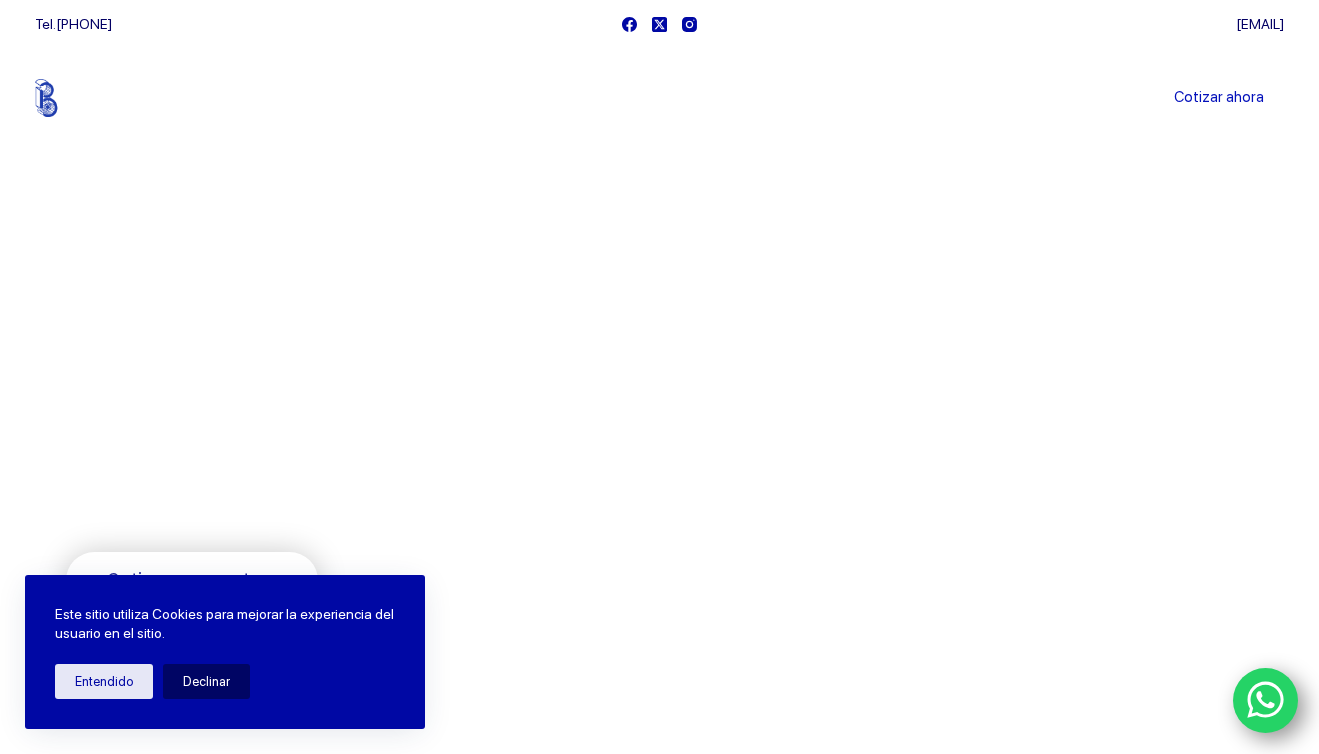 scroll, scrollTop: 0, scrollLeft: 0, axis: both 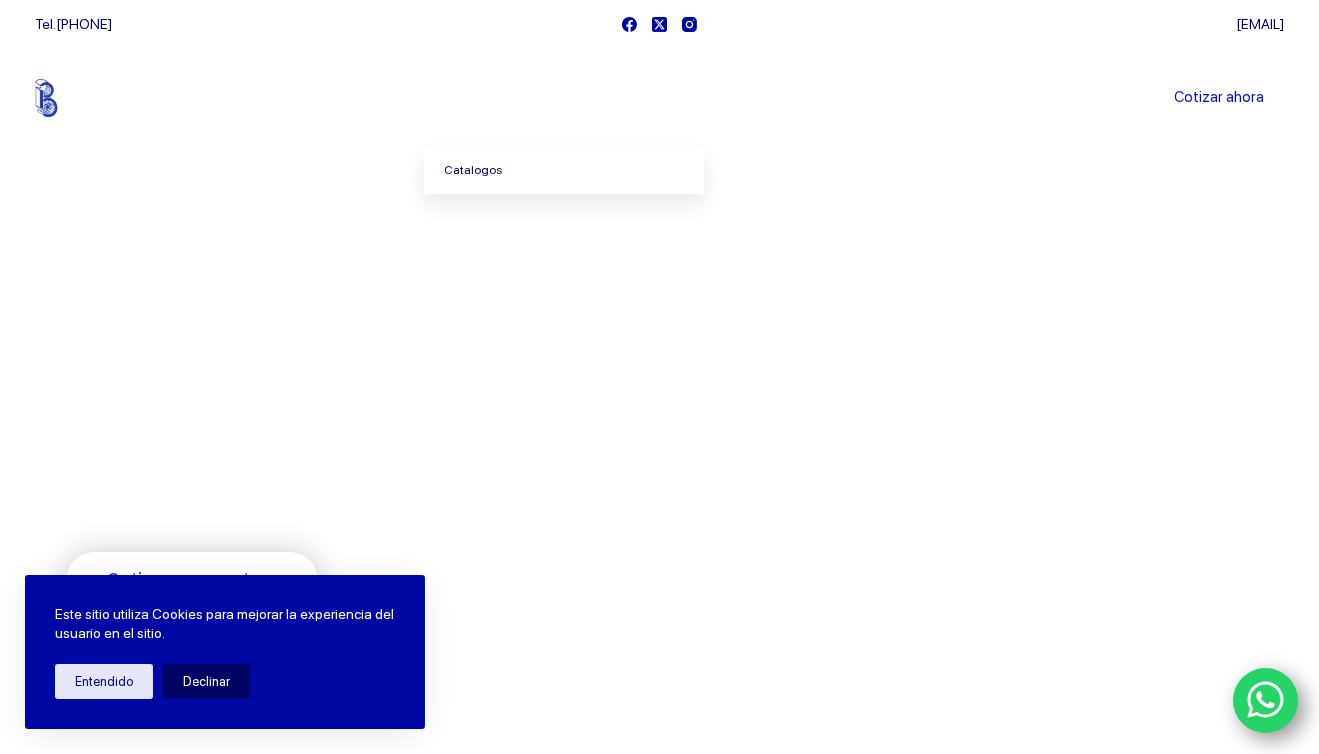 click on "Catalogos" at bounding box center (564, 171) 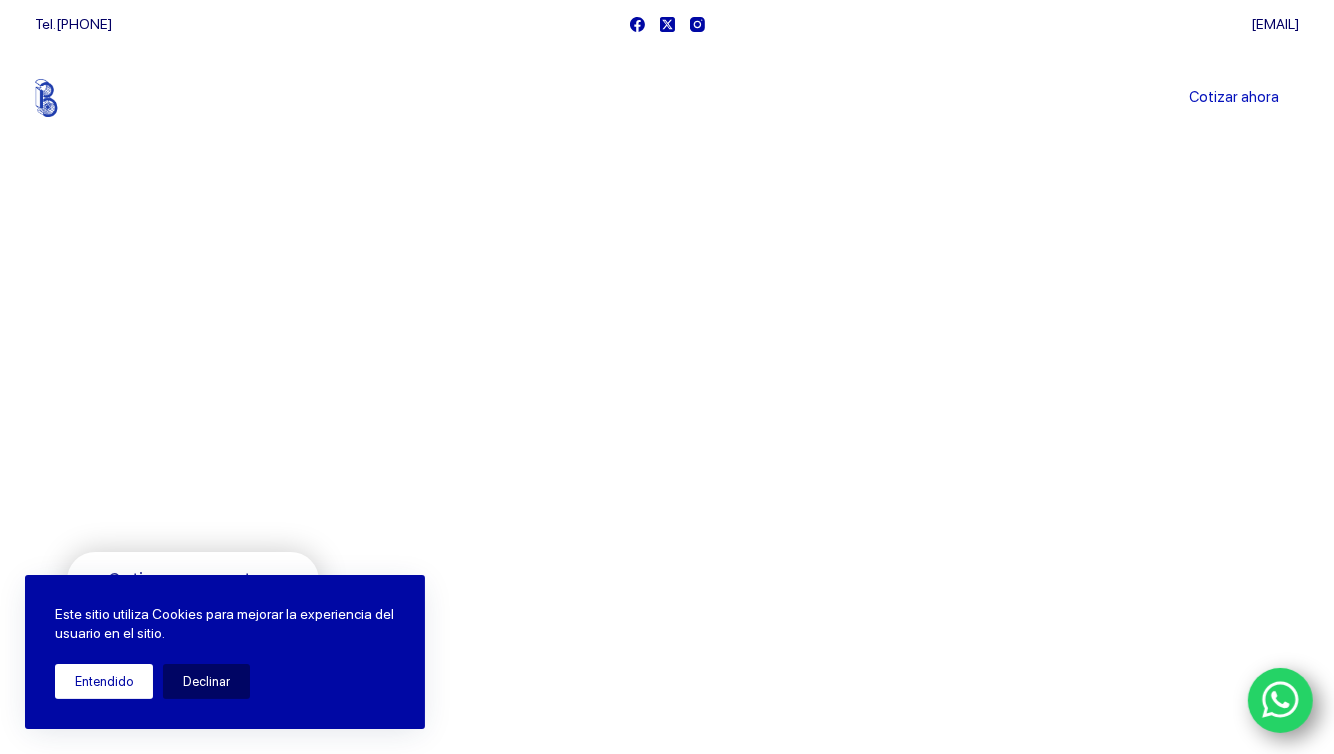 click on "Entendido" at bounding box center (104, 681) 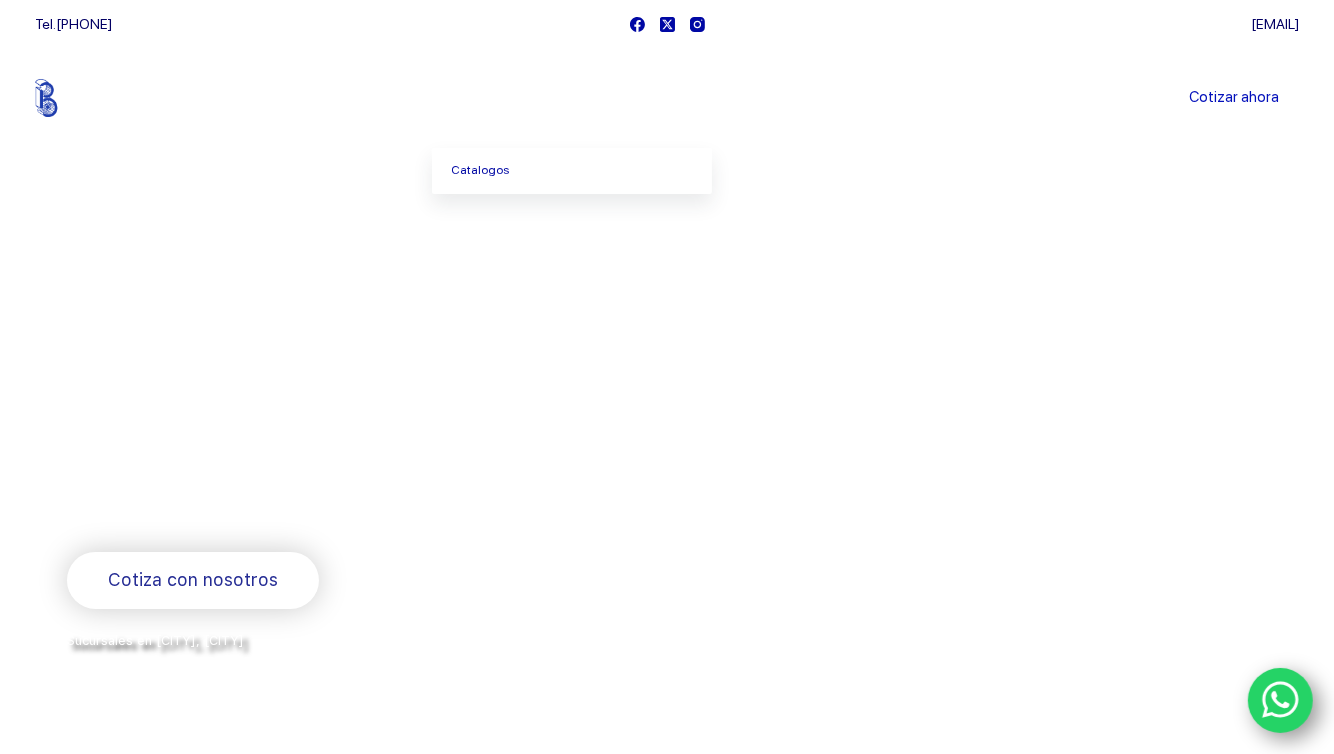 click on "Productos" at bounding box center [500, 98] 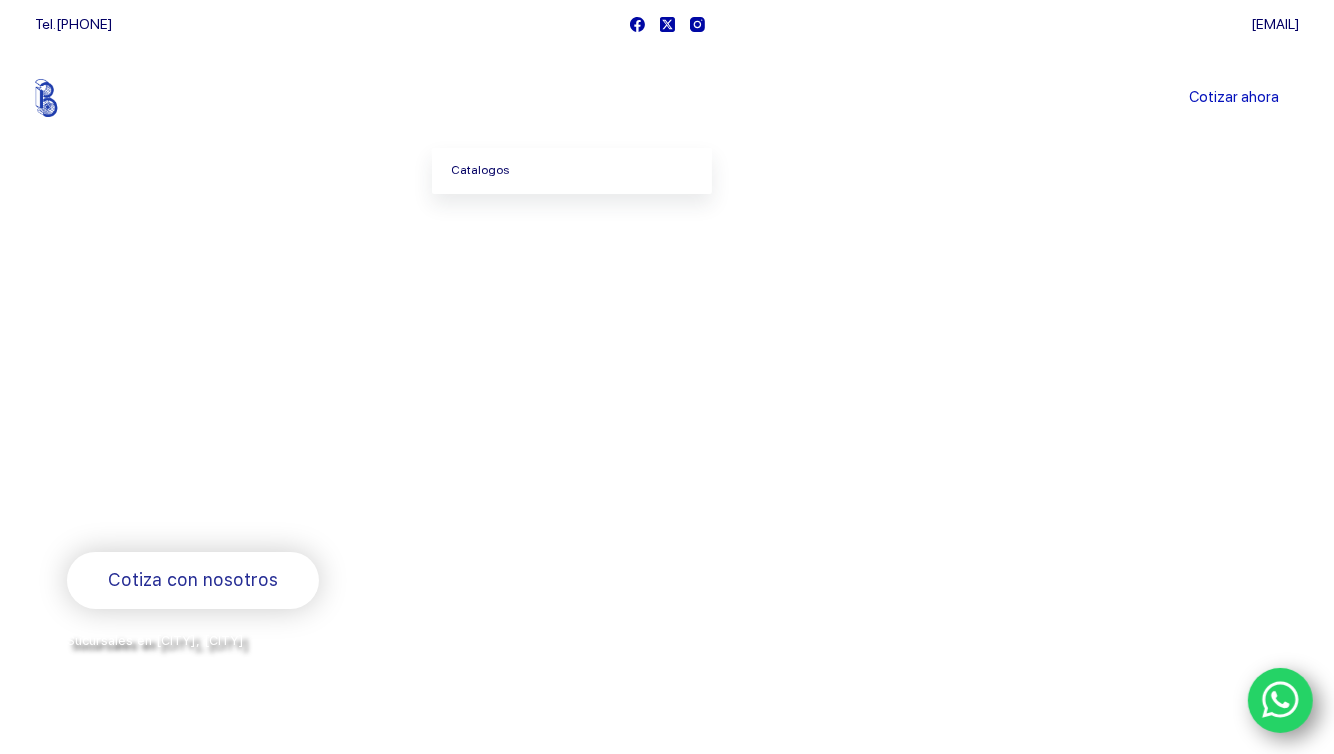 click on "Catalogos" at bounding box center [572, 171] 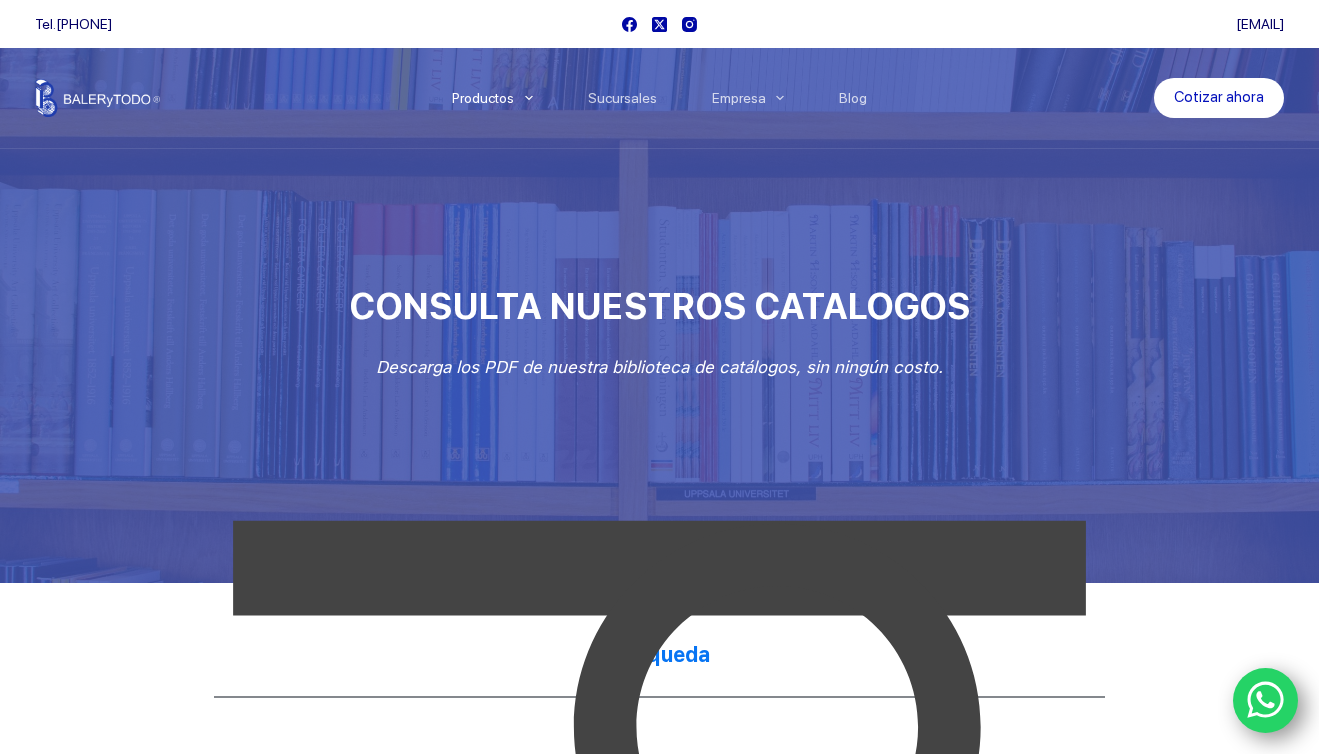 scroll, scrollTop: 0, scrollLeft: 0, axis: both 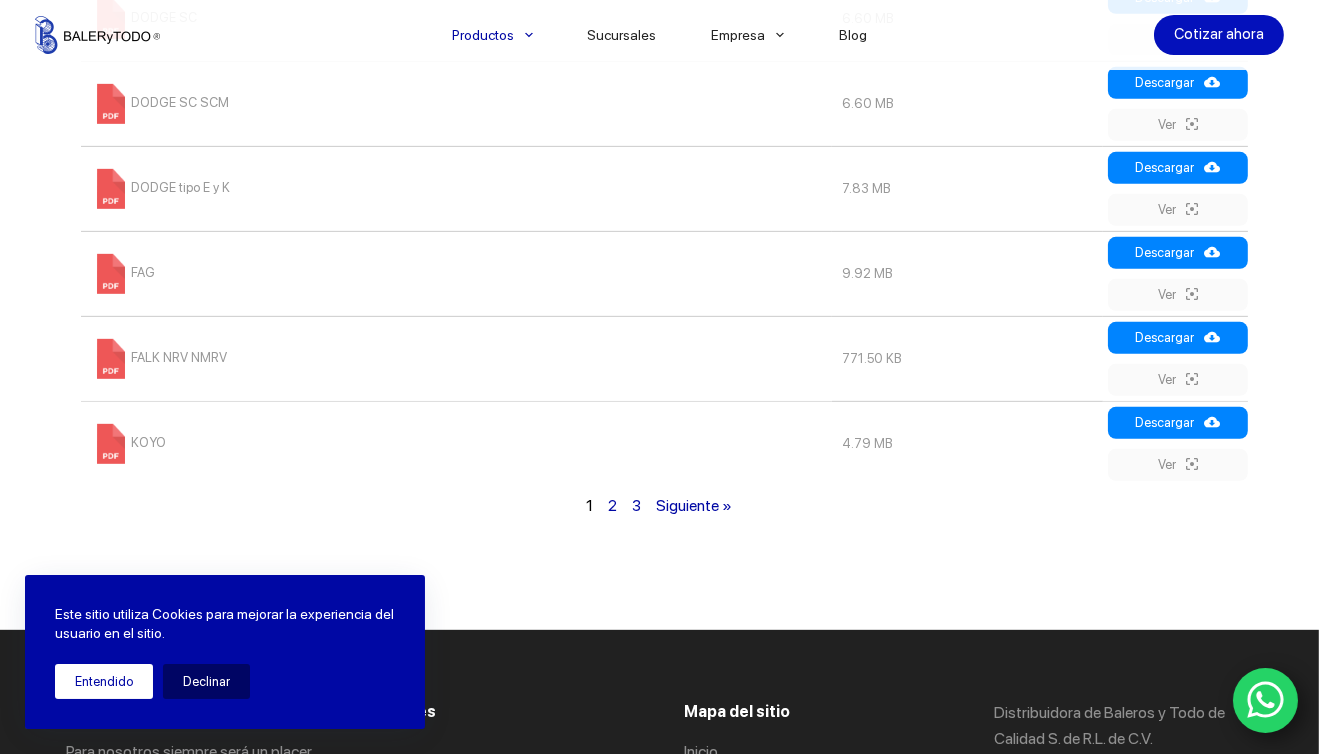 click on "Entendido" at bounding box center (104, 681) 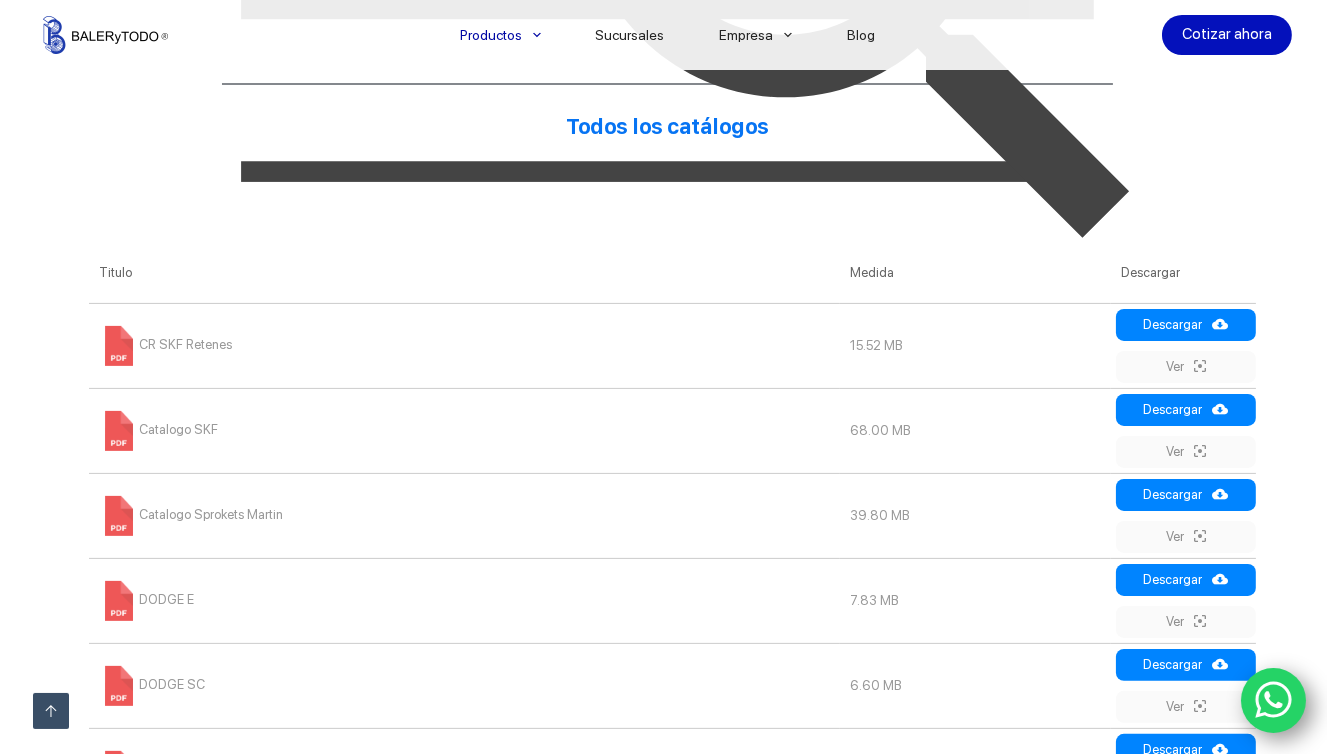 scroll, scrollTop: 900, scrollLeft: 0, axis: vertical 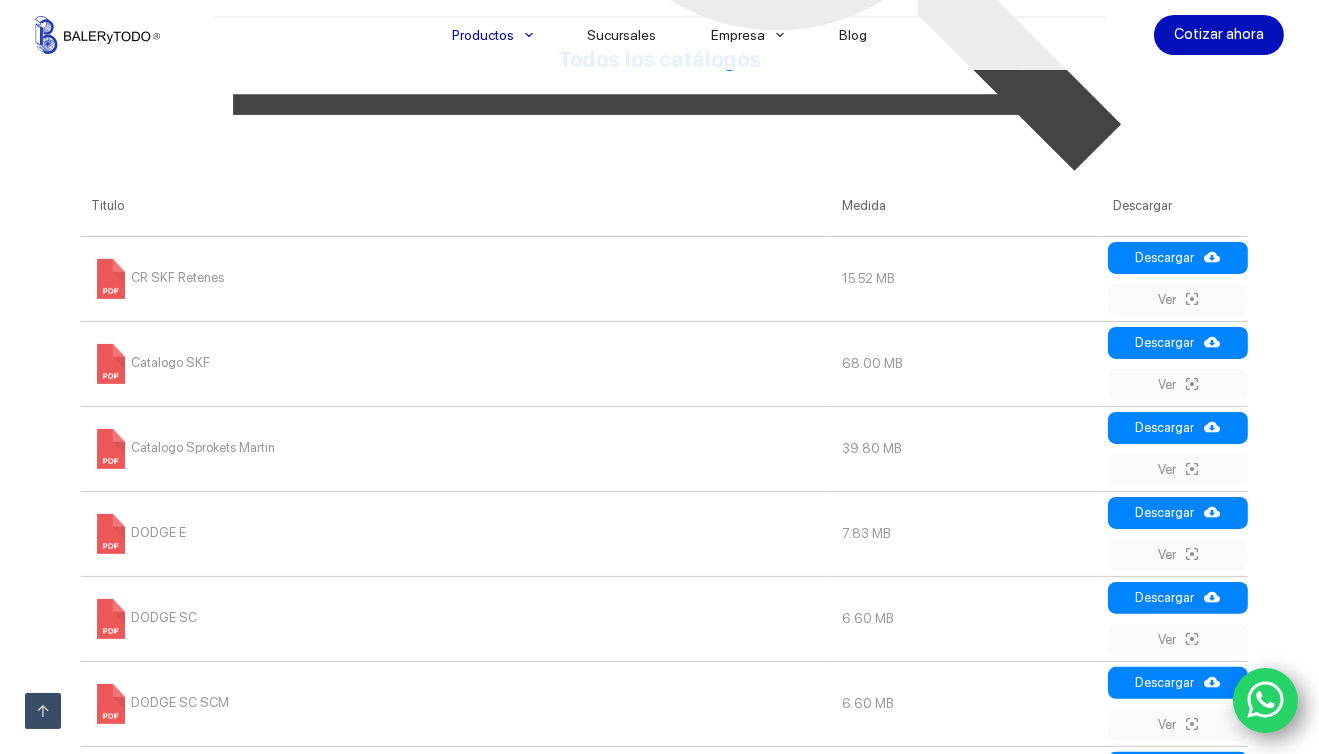 click at bounding box center [111, 534] 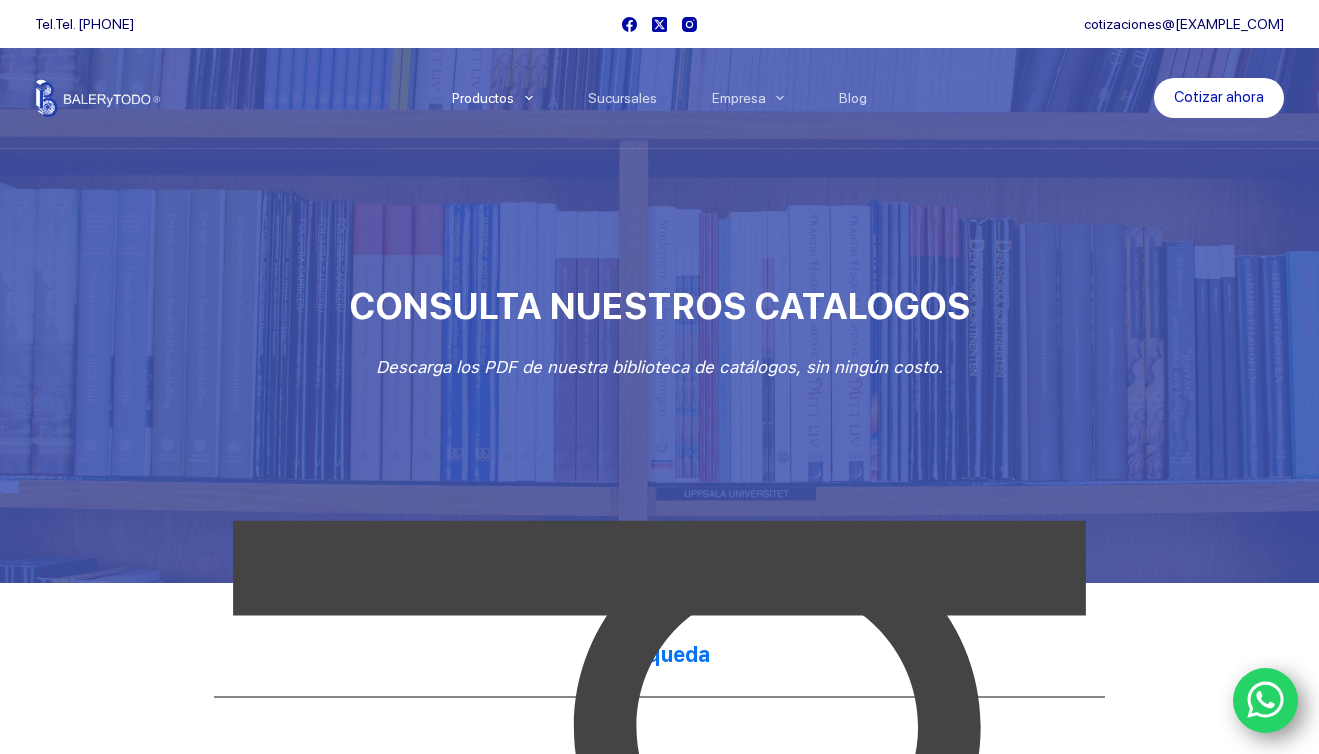 scroll, scrollTop: 0, scrollLeft: 0, axis: both 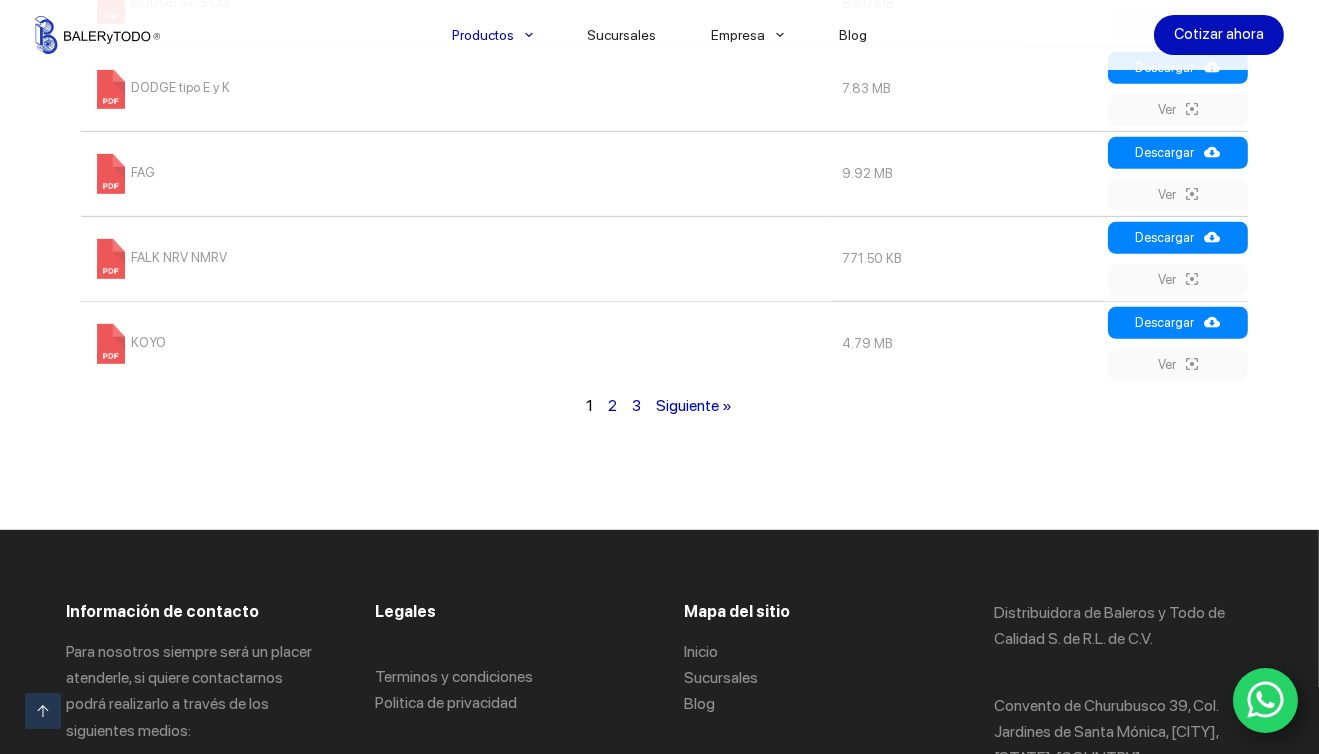 click on "3" at bounding box center (637, 405) 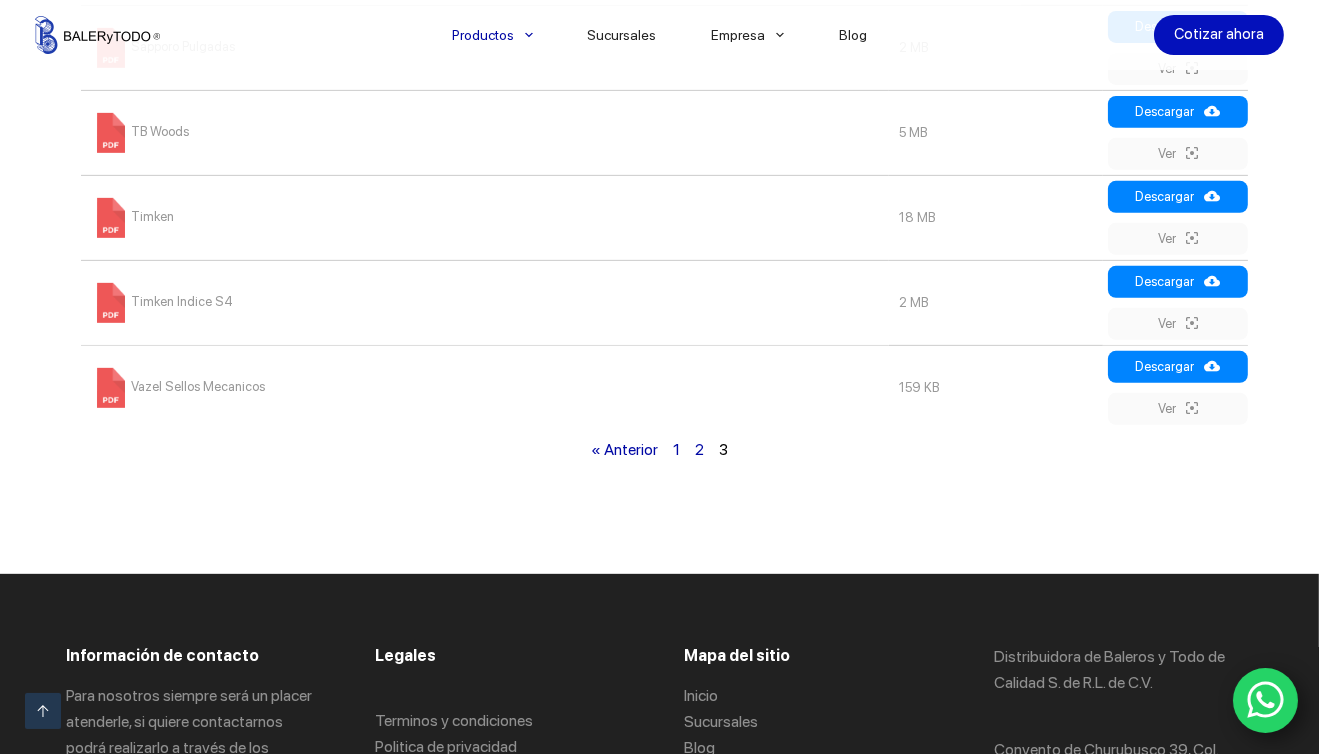 scroll, scrollTop: 1414, scrollLeft: 0, axis: vertical 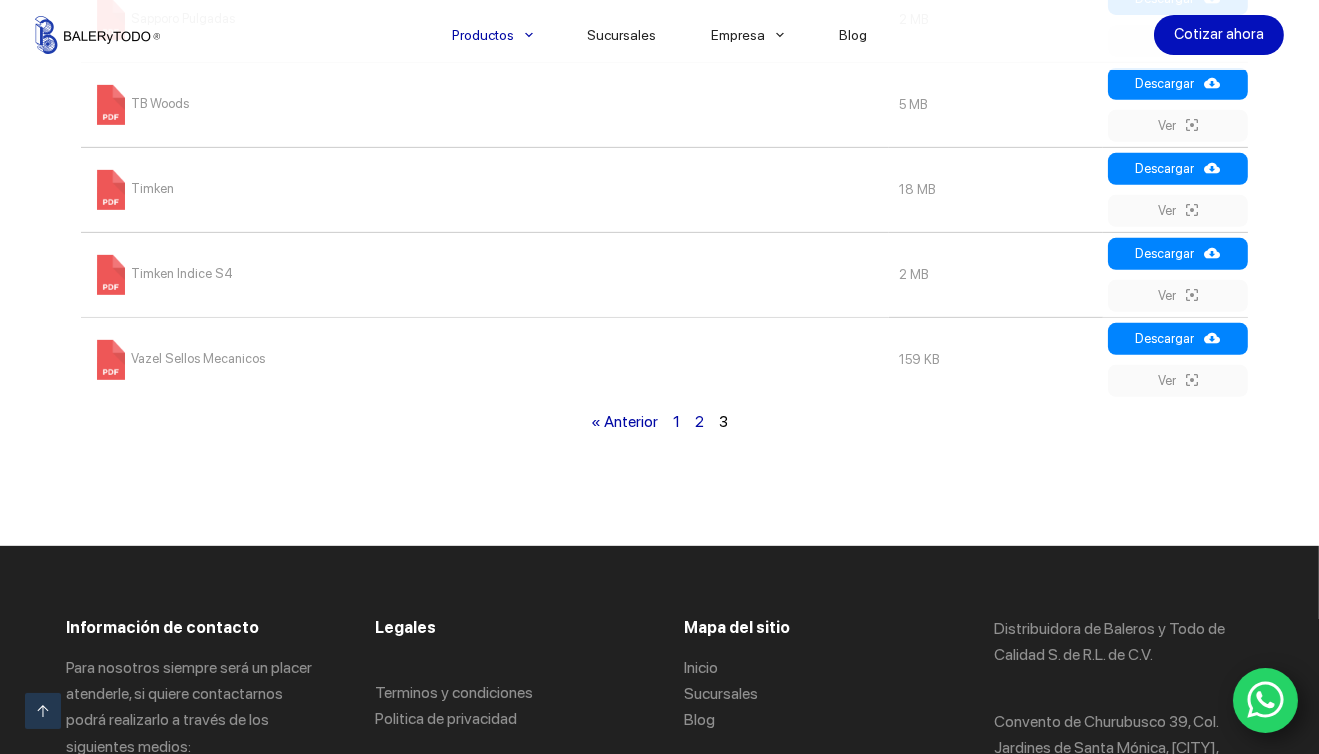 click on "2" at bounding box center [699, 421] 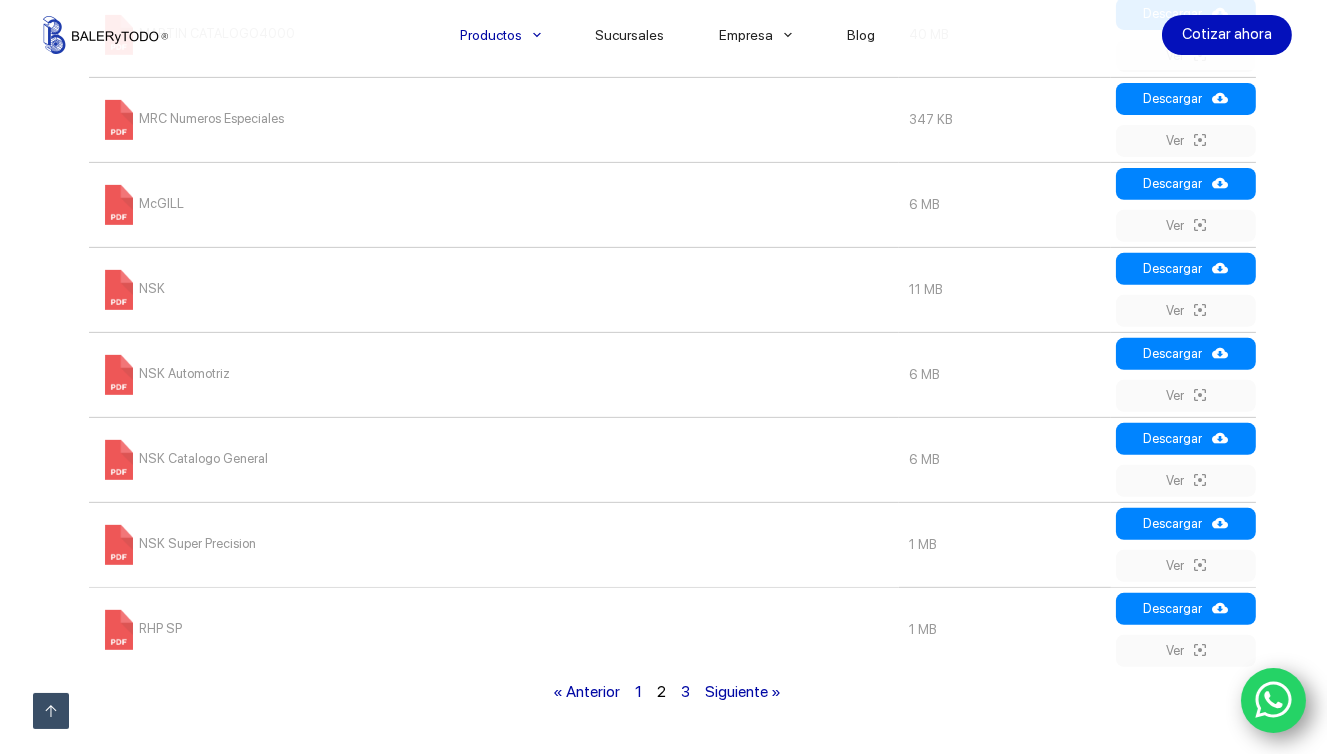 scroll, scrollTop: 1414, scrollLeft: 0, axis: vertical 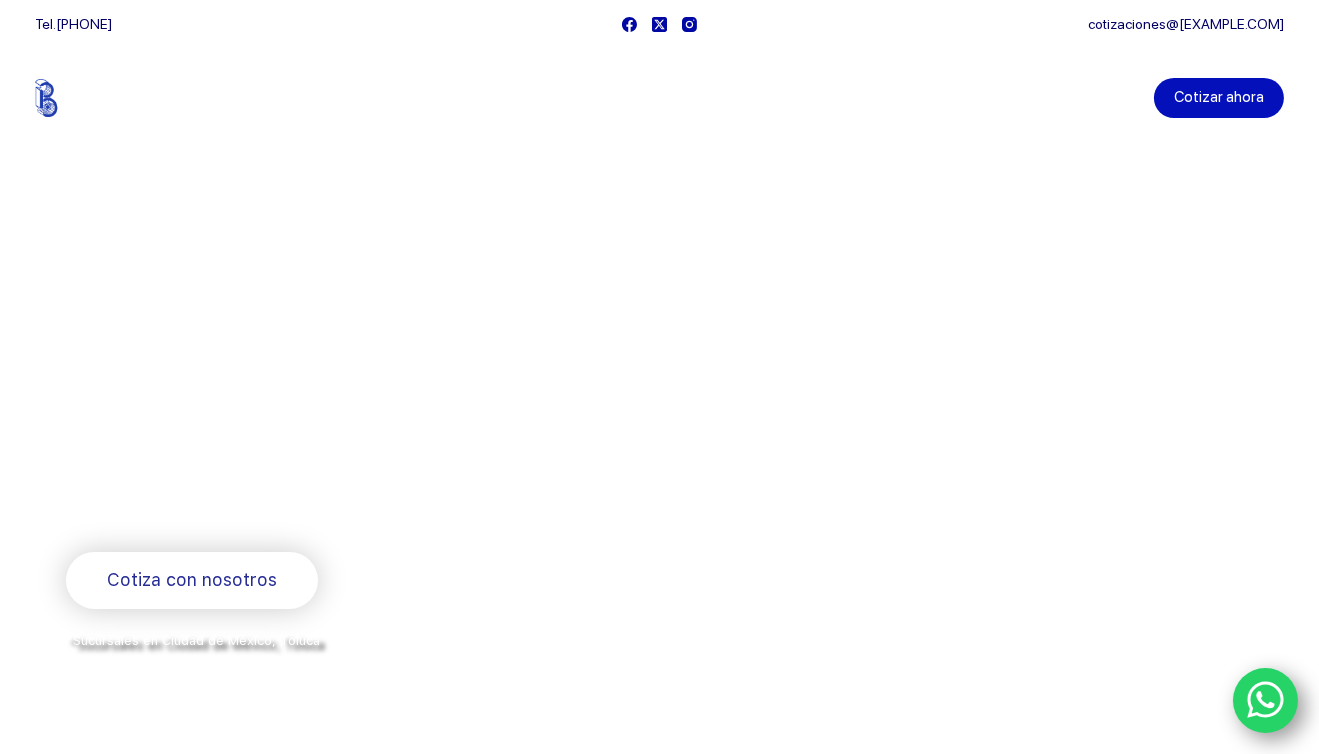 click on "Cotizar ahora" at bounding box center [1219, 98] 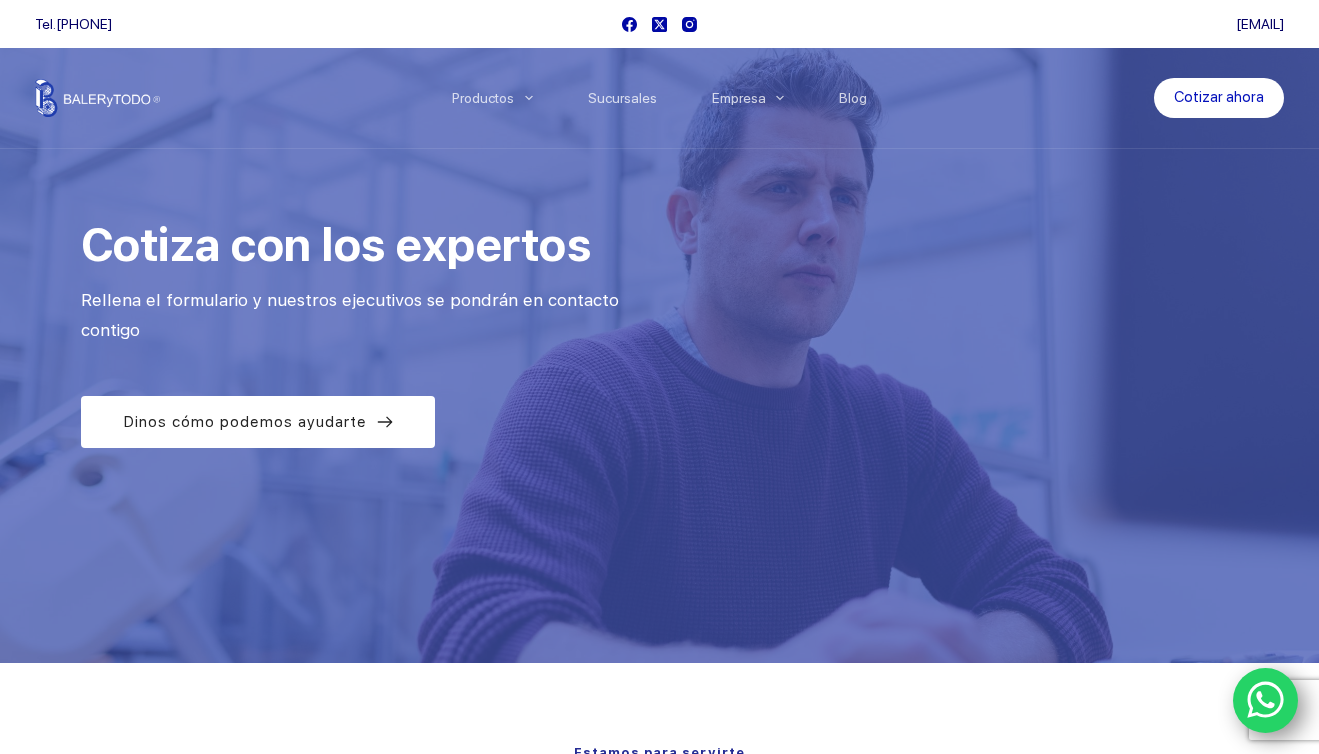 scroll, scrollTop: 0, scrollLeft: 0, axis: both 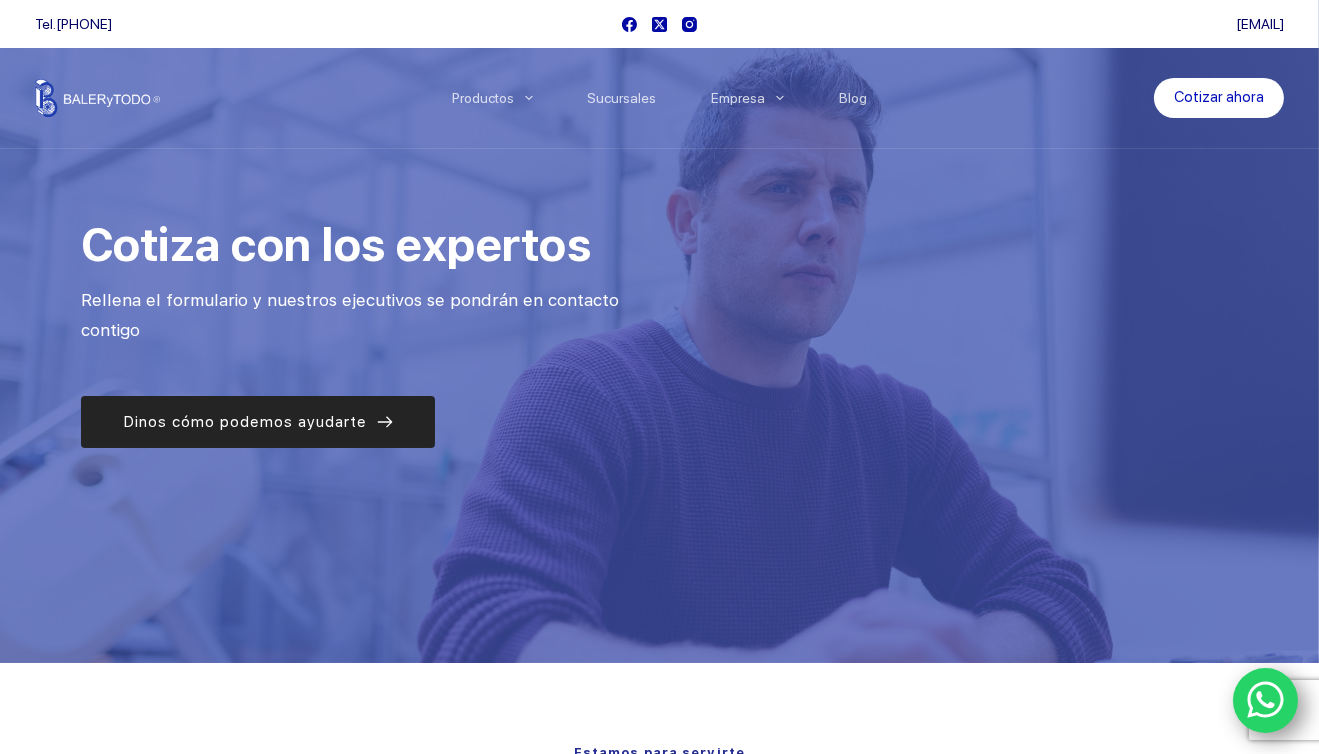click on "Dinos cómo podemos ayudarte" at bounding box center (245, 422) 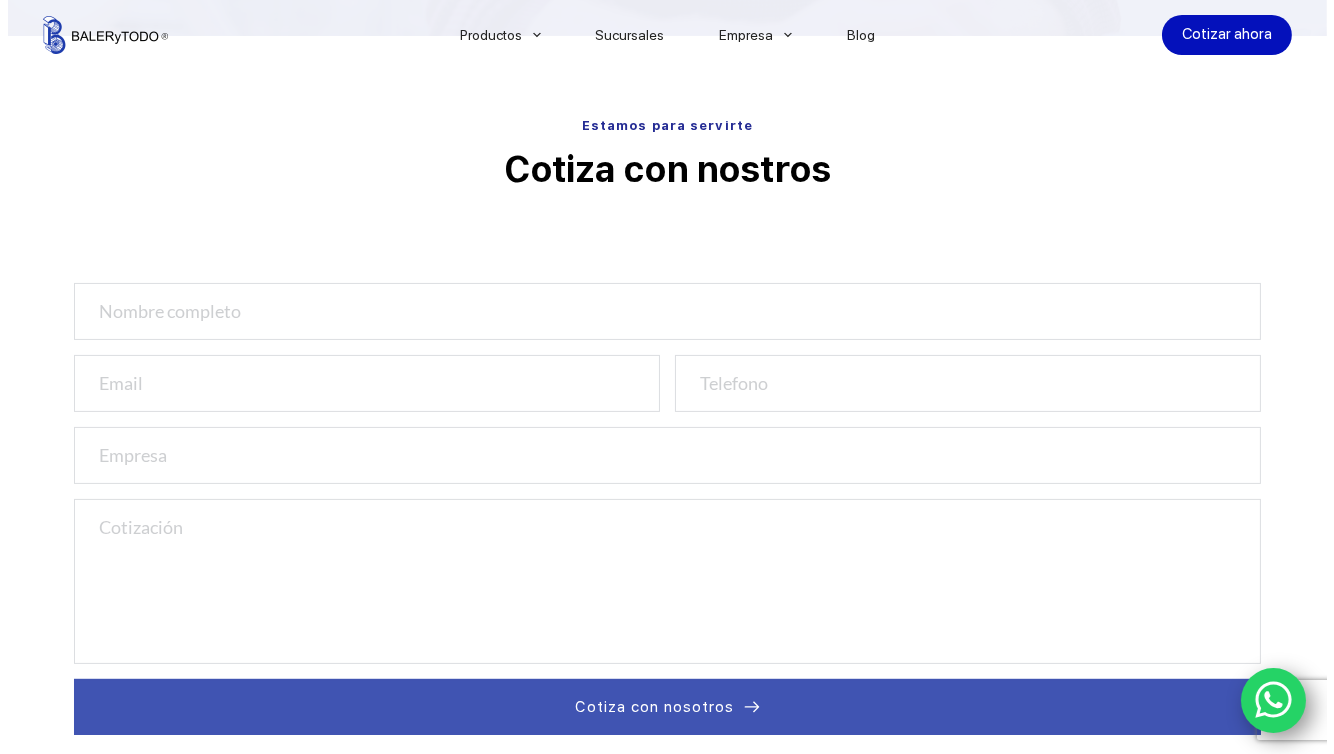 scroll, scrollTop: 663, scrollLeft: 0, axis: vertical 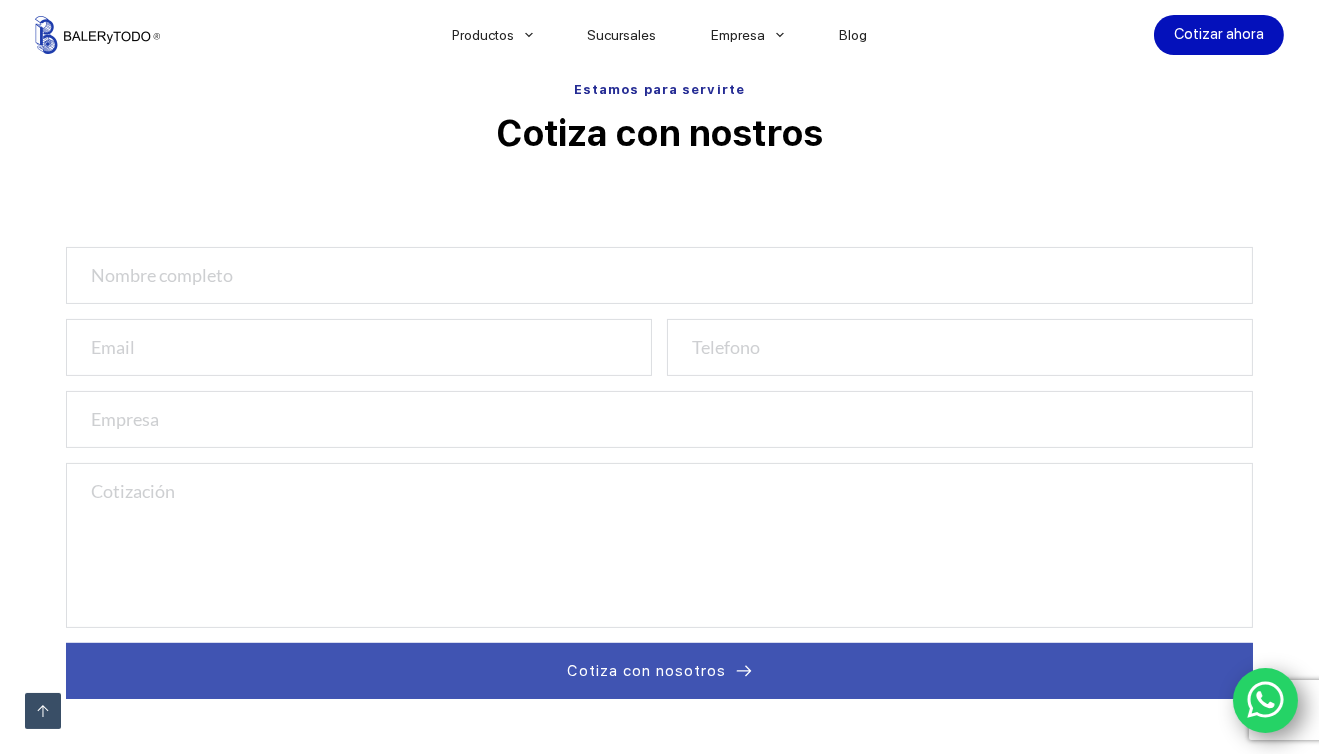 click at bounding box center (659, 275) 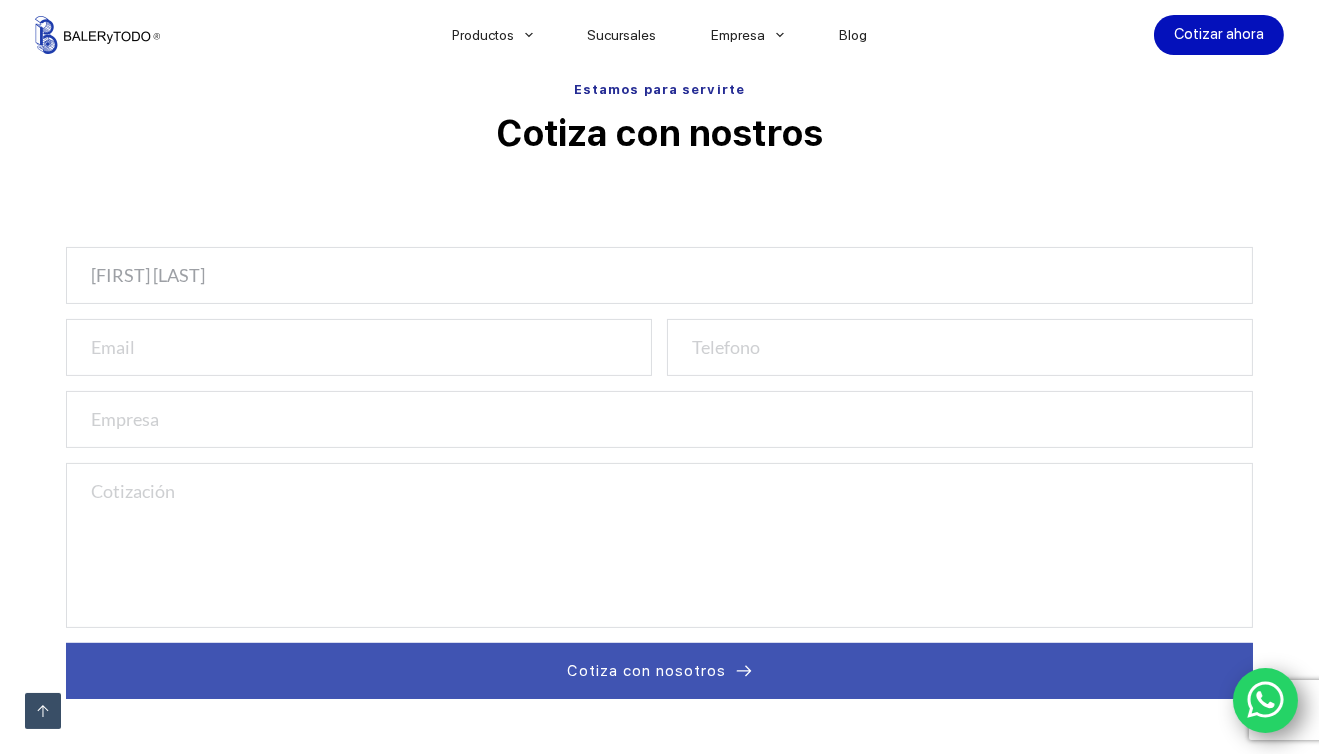 type on "[FIRST] [LAST]" 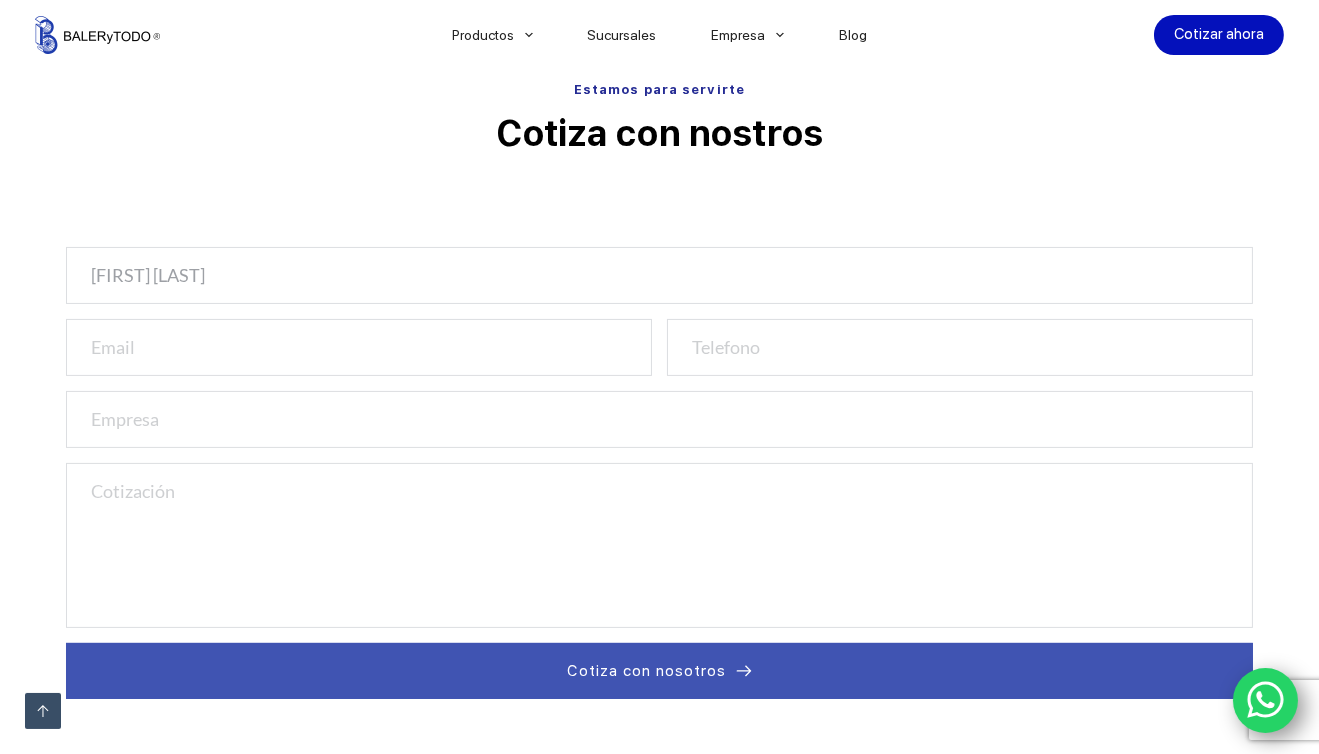 paste on "Manejan Poleas Variables triples medida 5 1/4" x 1 5/8"" 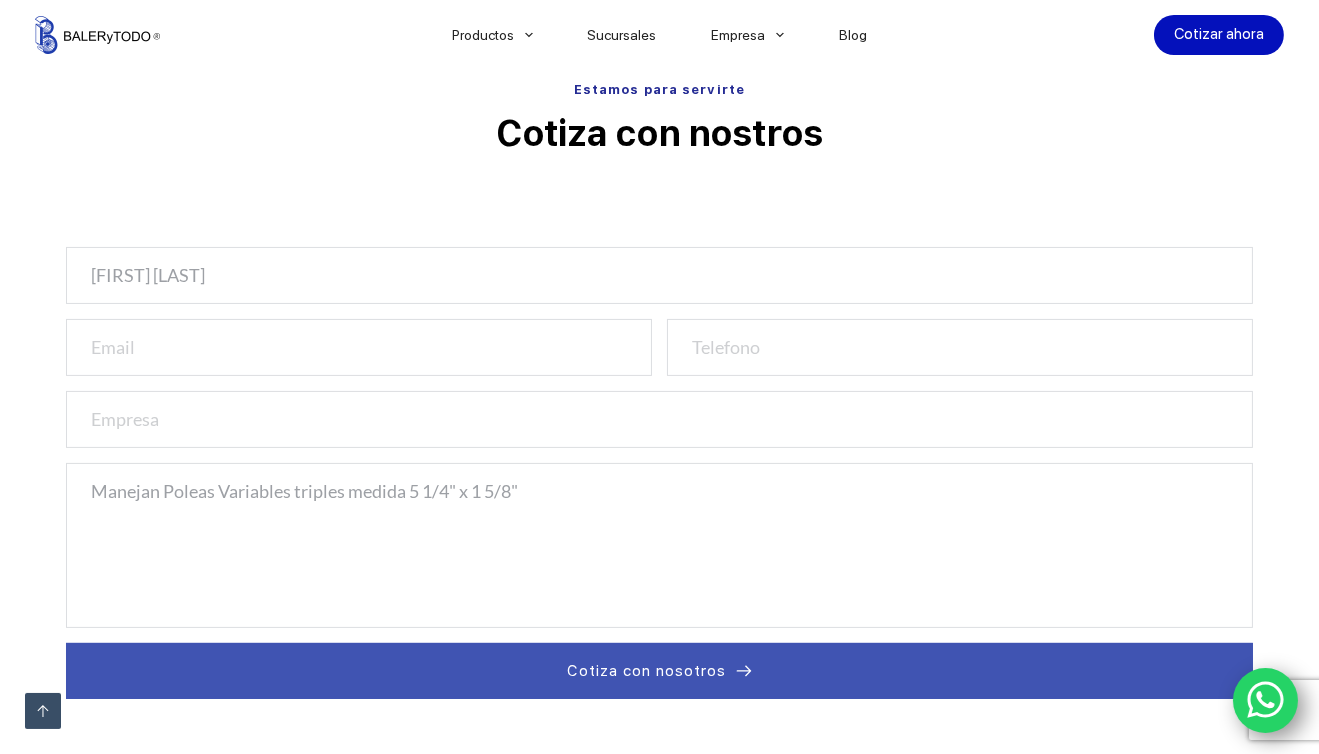 type on "Manejan Poleas Variables triples medida 5 1/4" x 1 5/8"" 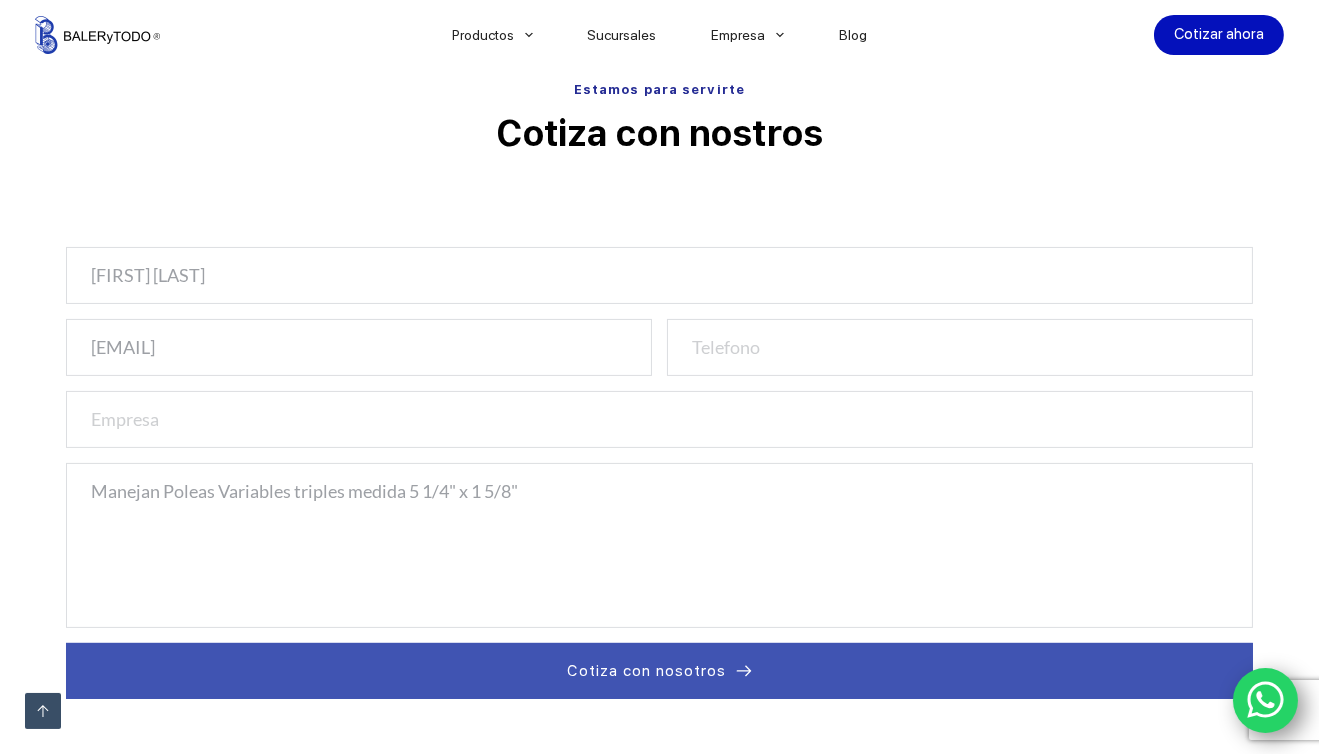 type on "[EMAIL]" 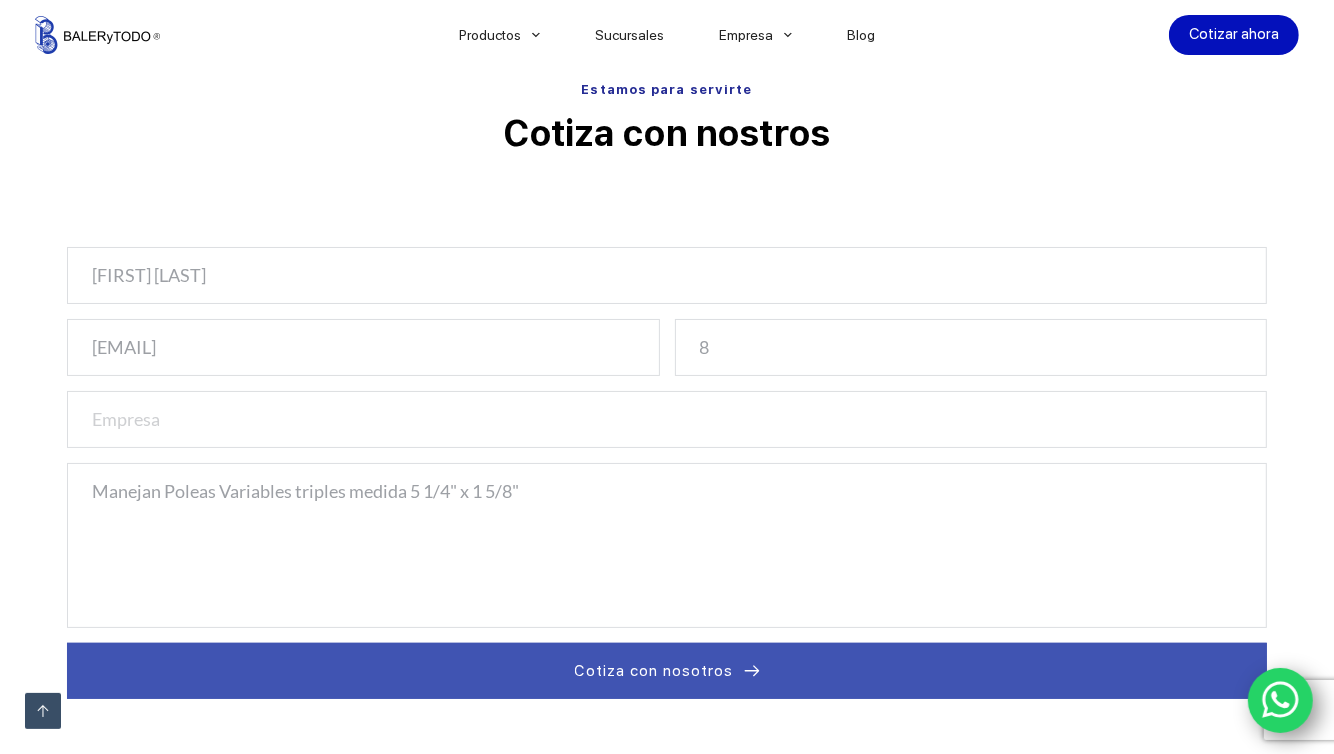 type on "8" 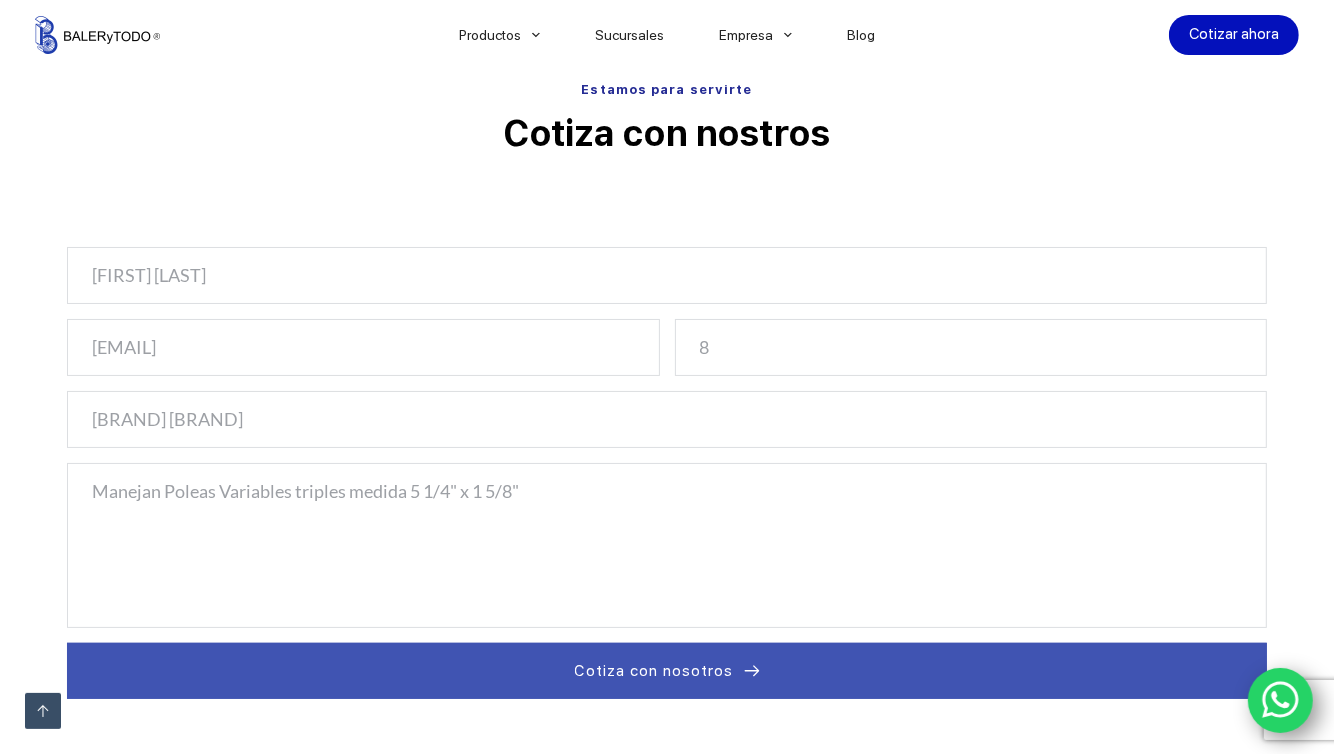 type on "[BRAND] [BRAND]" 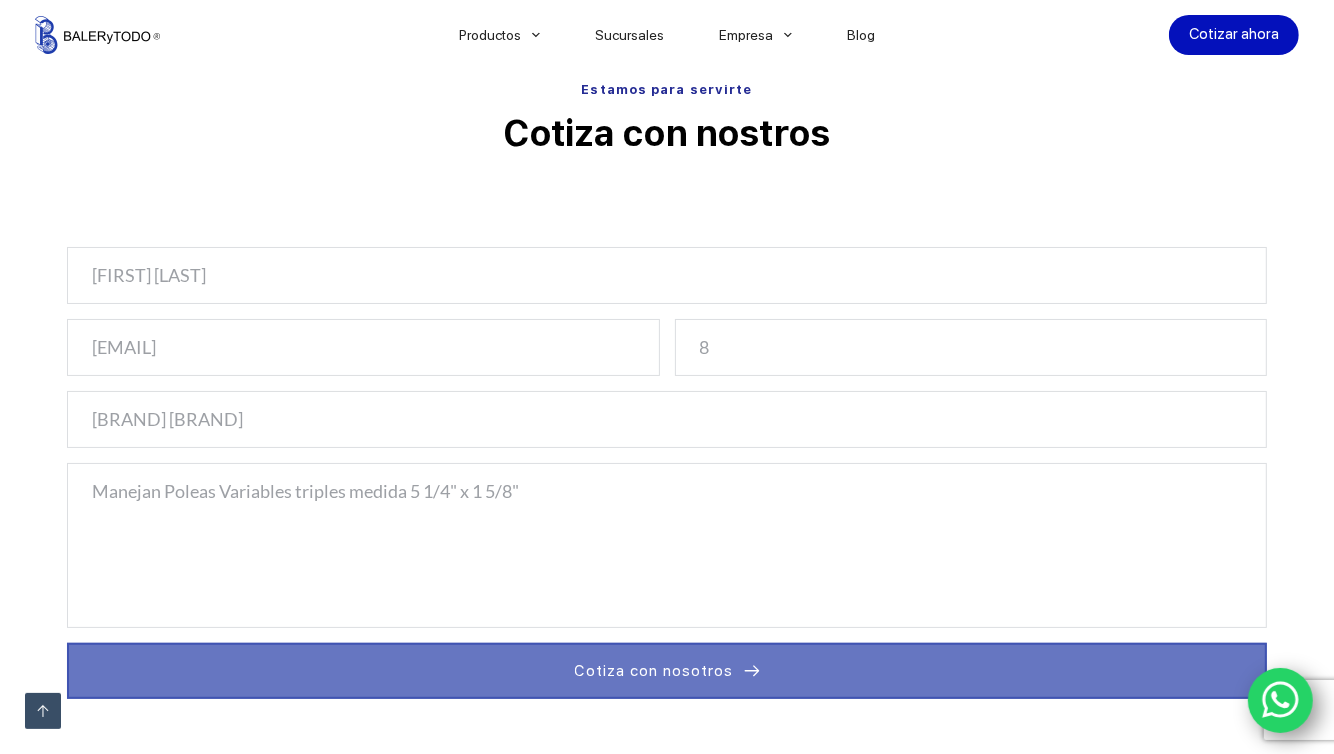 type on "[PHONE]" 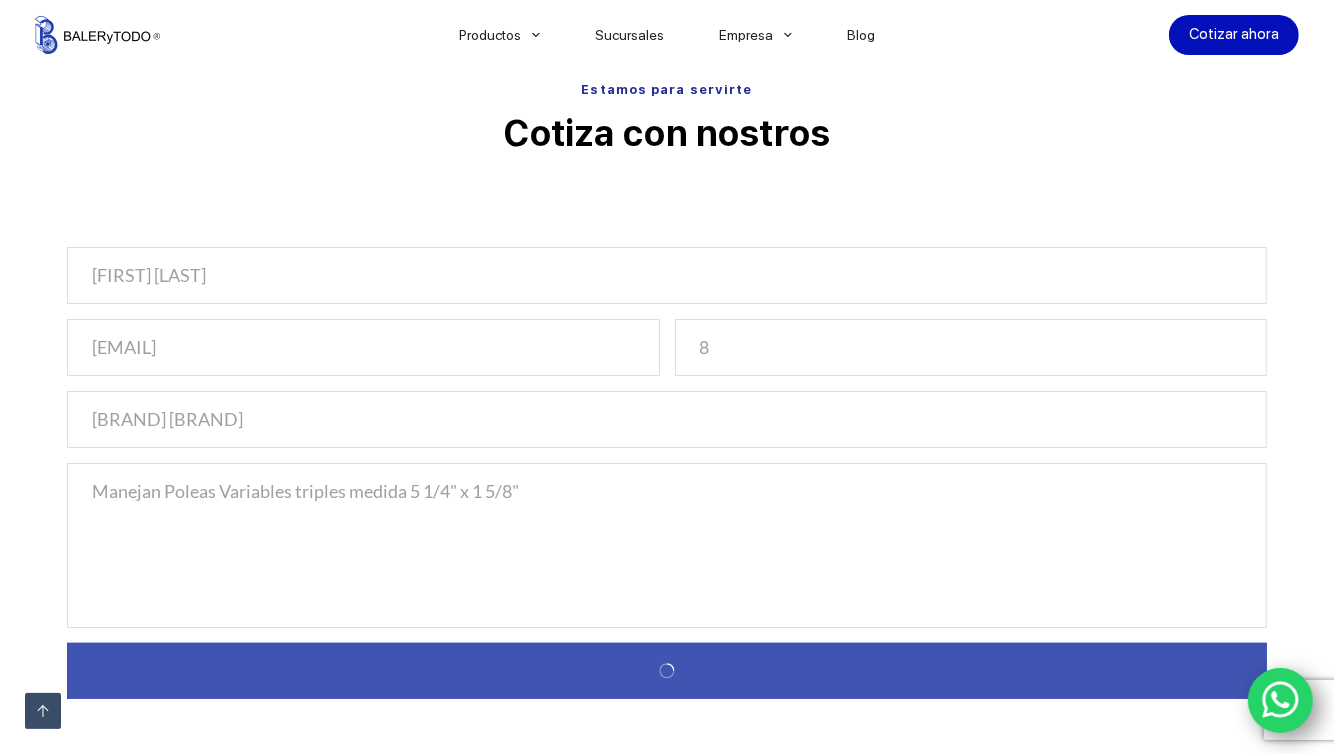 type 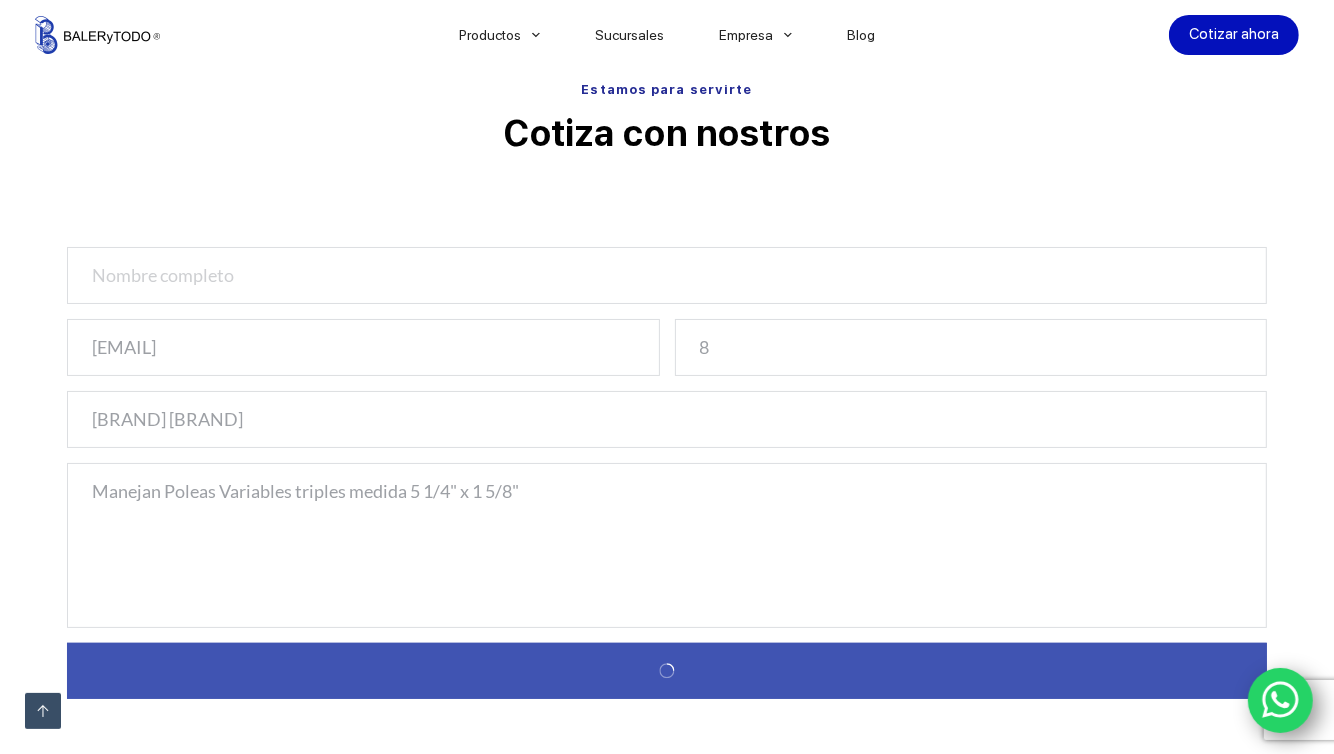 type 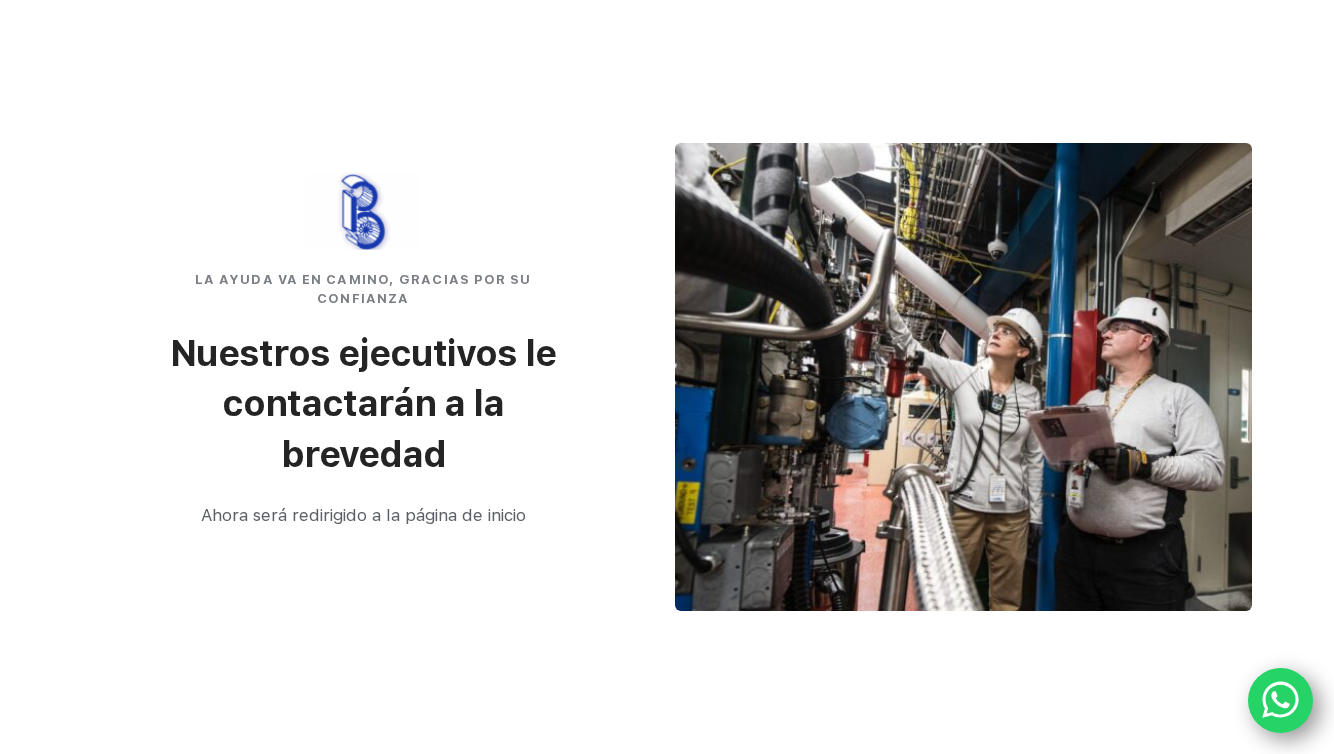 scroll, scrollTop: 0, scrollLeft: 0, axis: both 